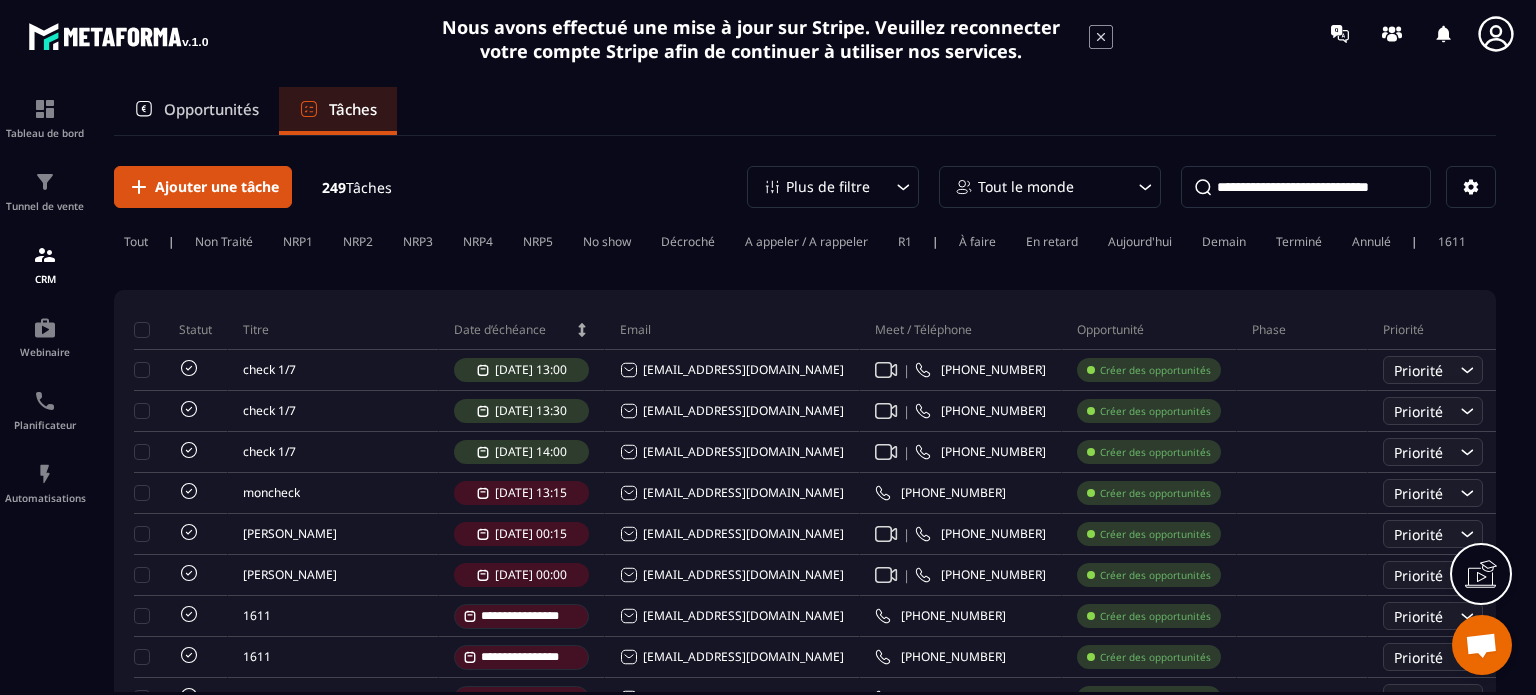 scroll, scrollTop: 0, scrollLeft: 0, axis: both 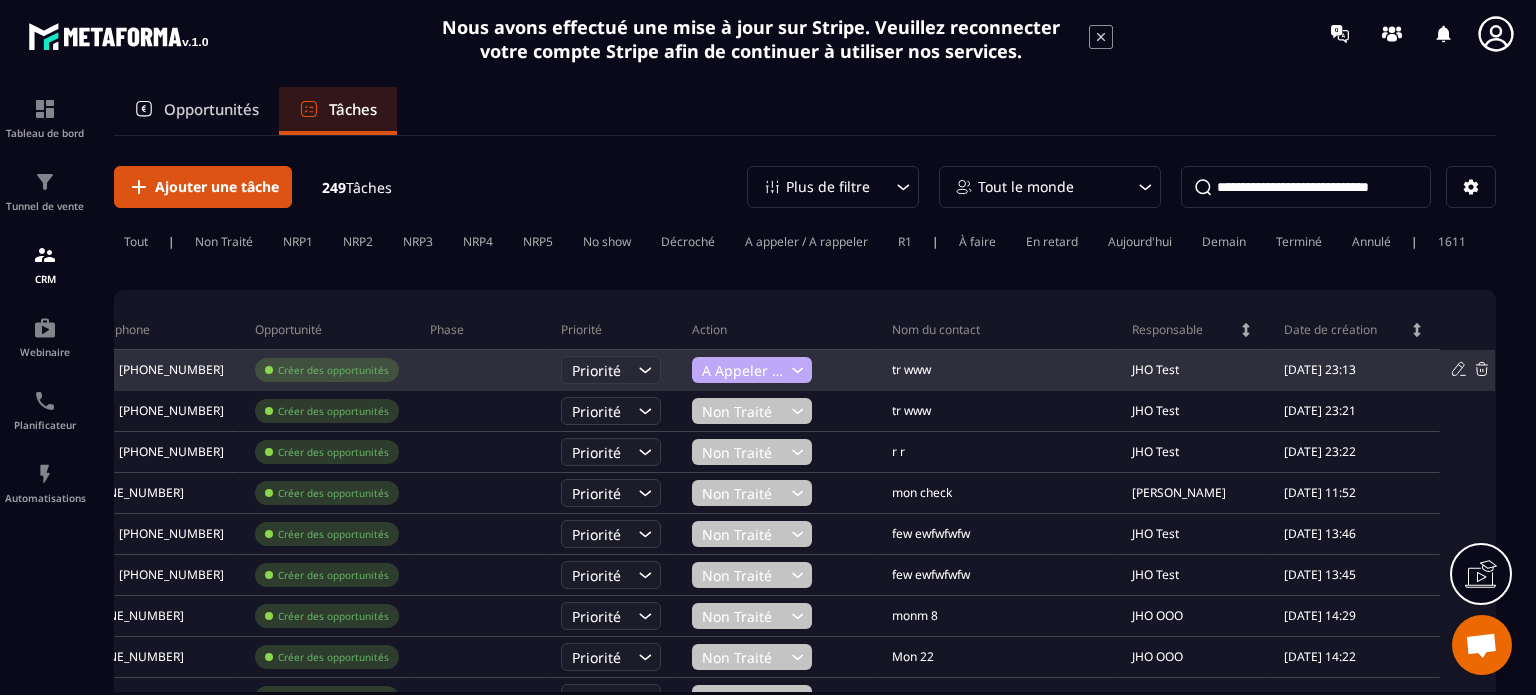 click on "JHO Test" at bounding box center [1155, 370] 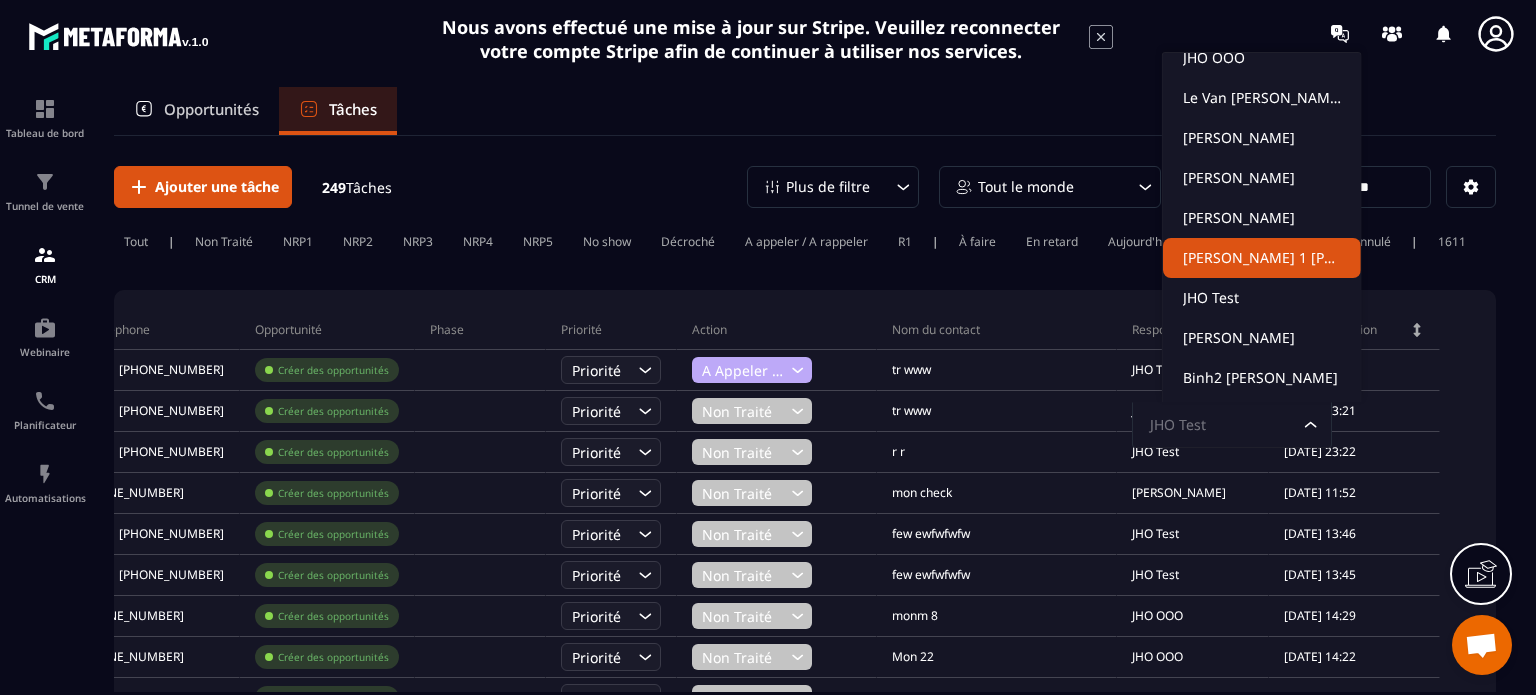 scroll, scrollTop: 0, scrollLeft: 0, axis: both 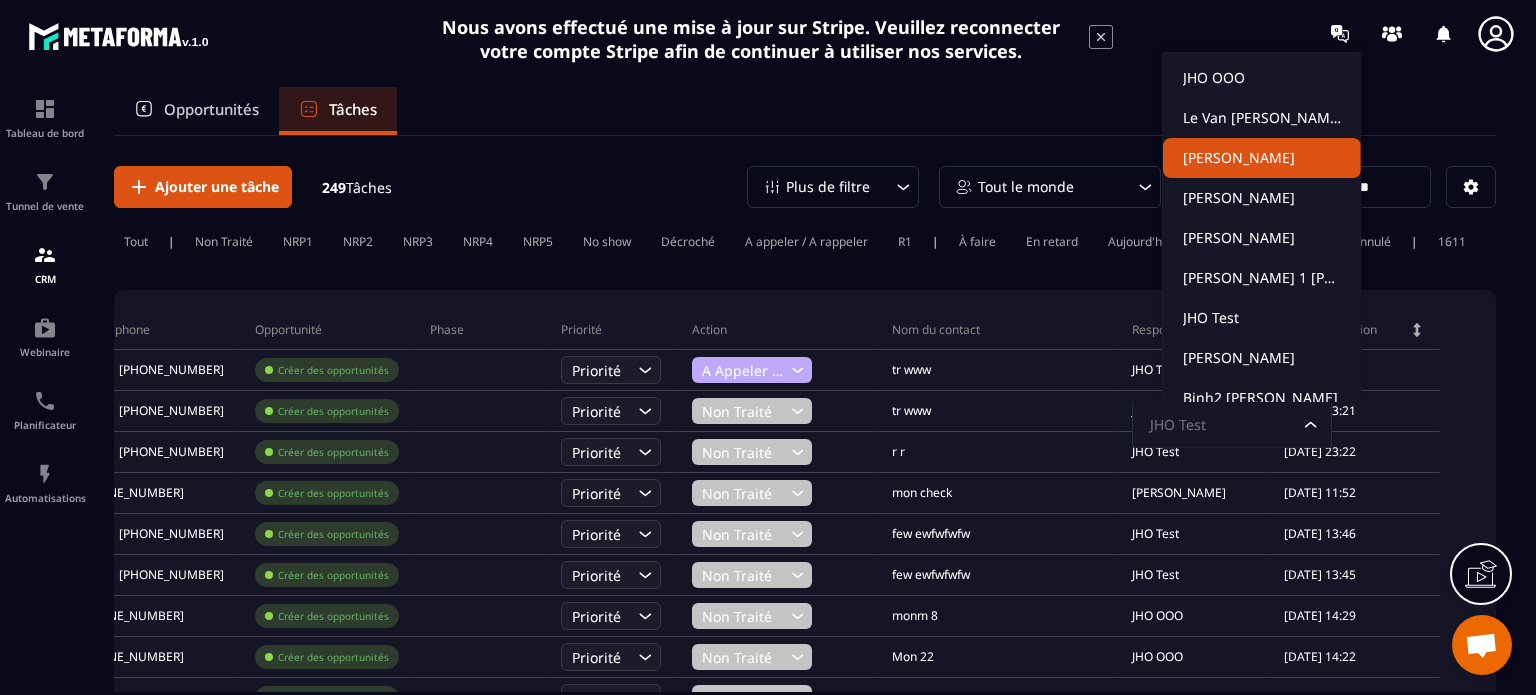 click on "Opportunités Tâches" at bounding box center [805, 111] 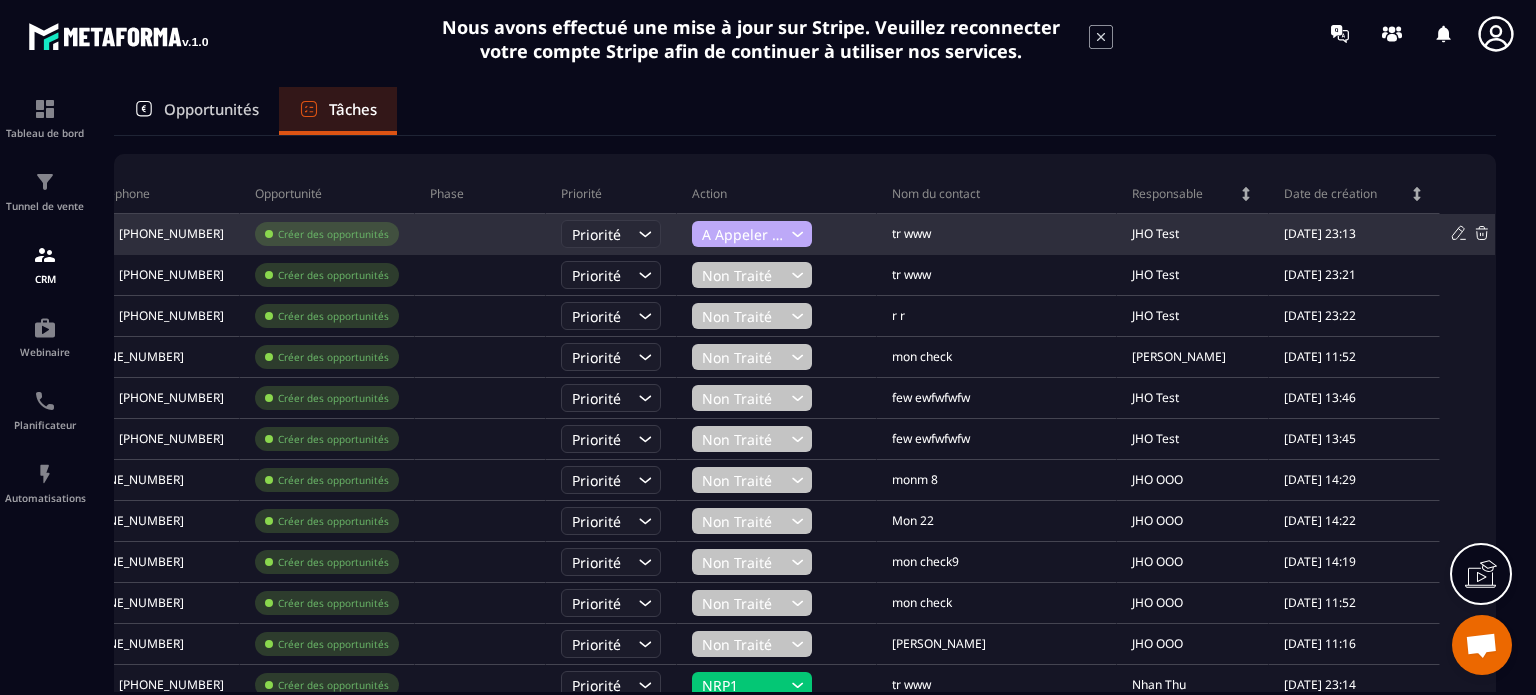 scroll, scrollTop: 136, scrollLeft: 0, axis: vertical 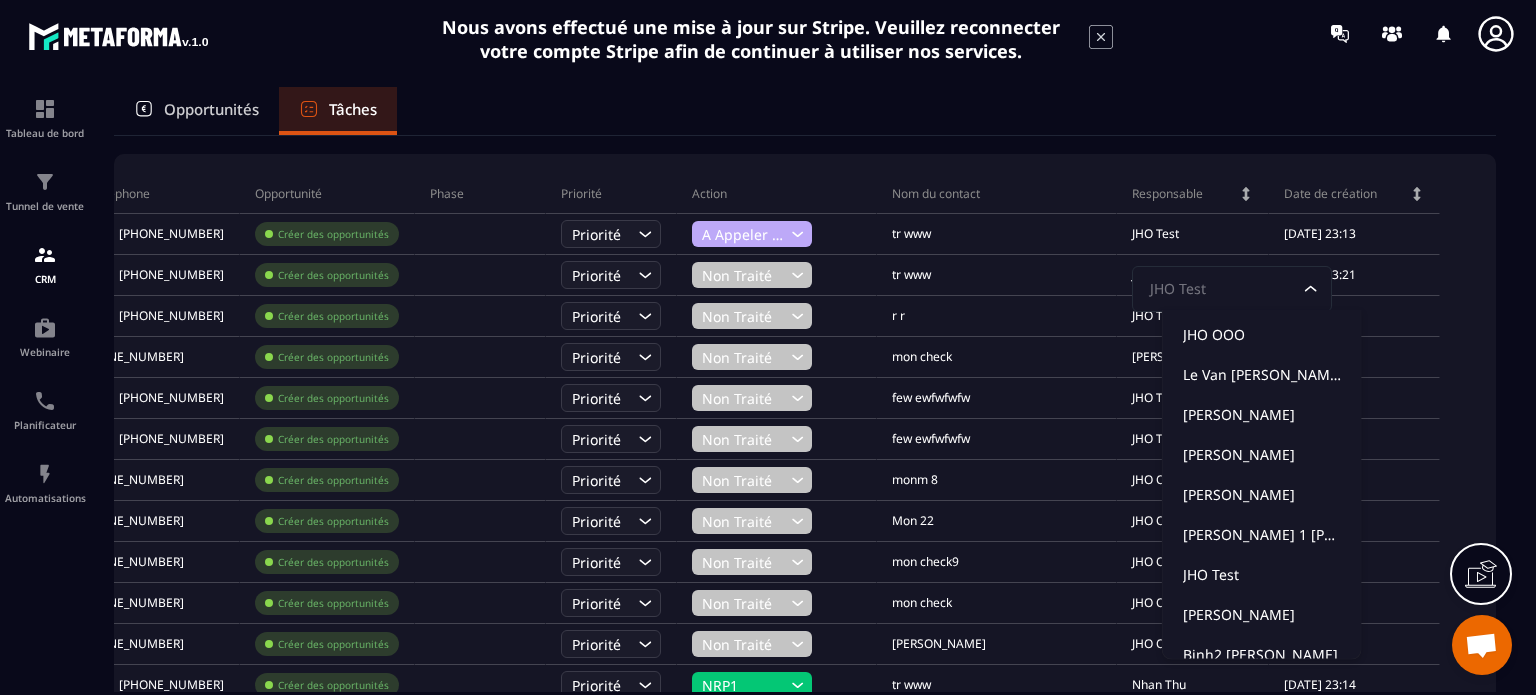 click on "Opportunités Tâches" at bounding box center [805, 111] 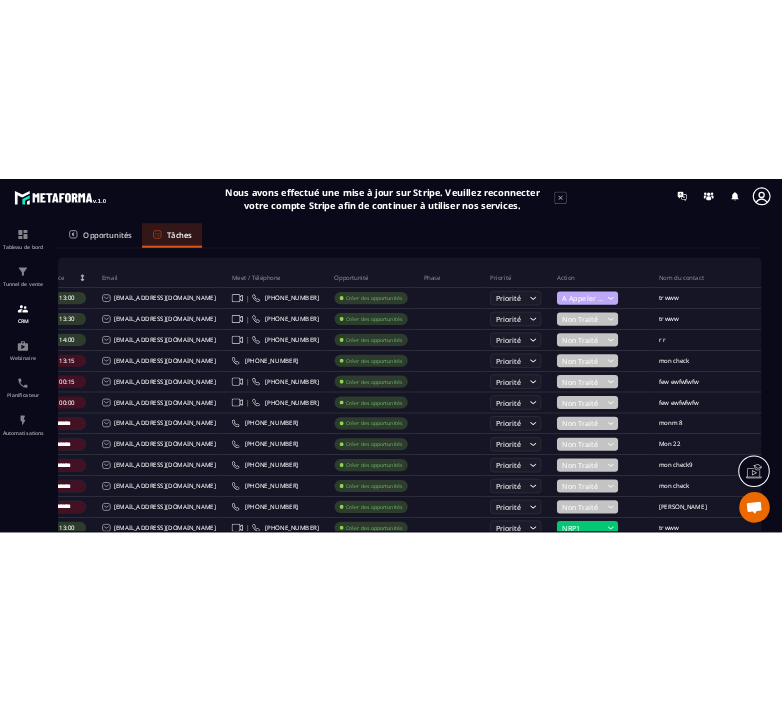 scroll, scrollTop: 0, scrollLeft: 467, axis: horizontal 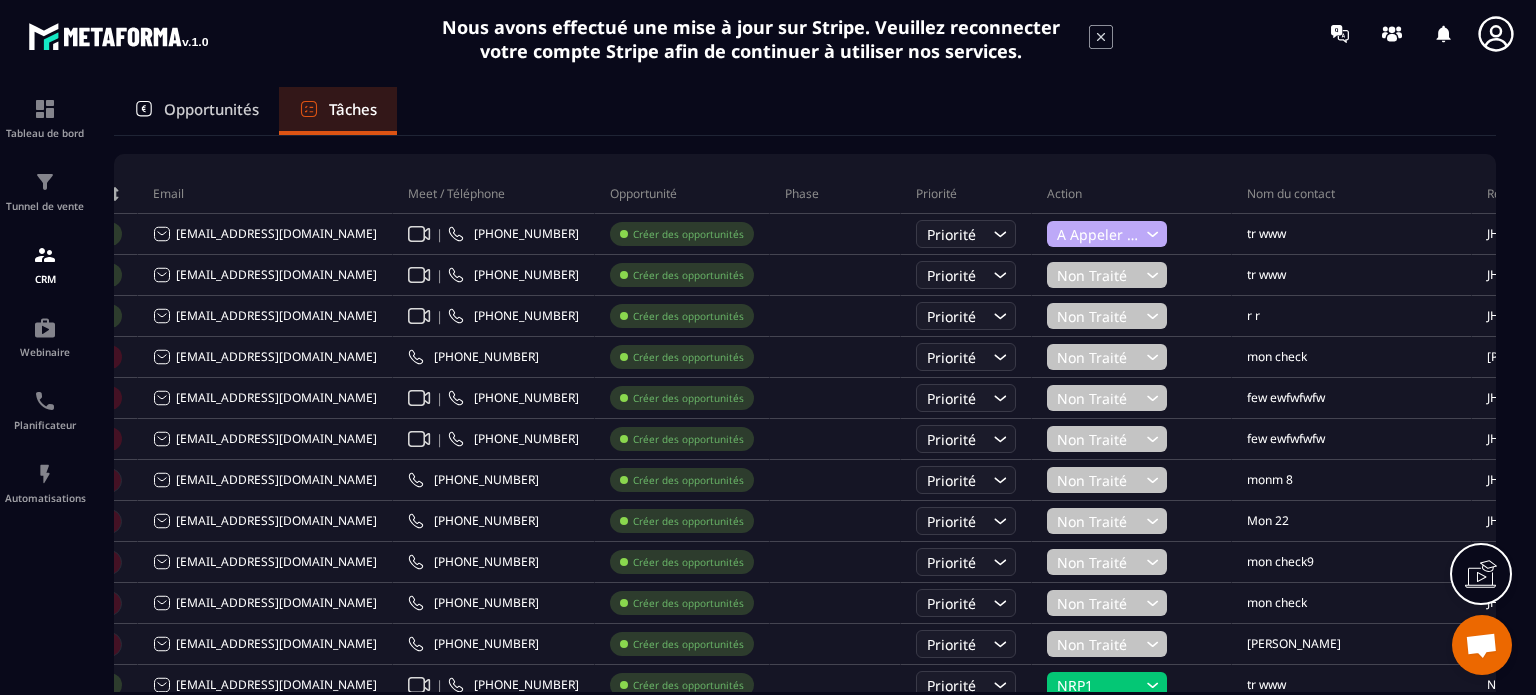 click 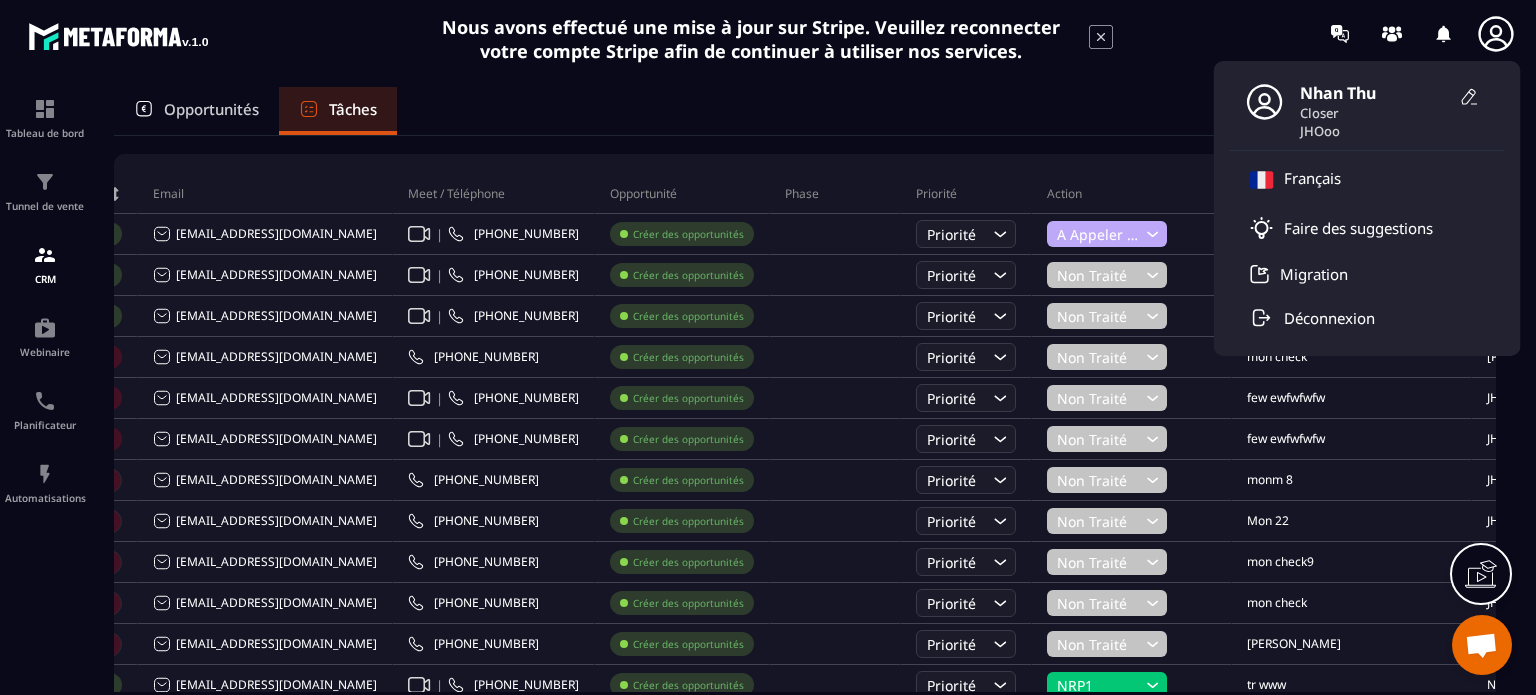 click on "Nous avons effectué une mise à jour sur Stripe. Veuillez reconnecter votre compte Stripe afin de continuer à utiliser nos services." at bounding box center [768, 39] 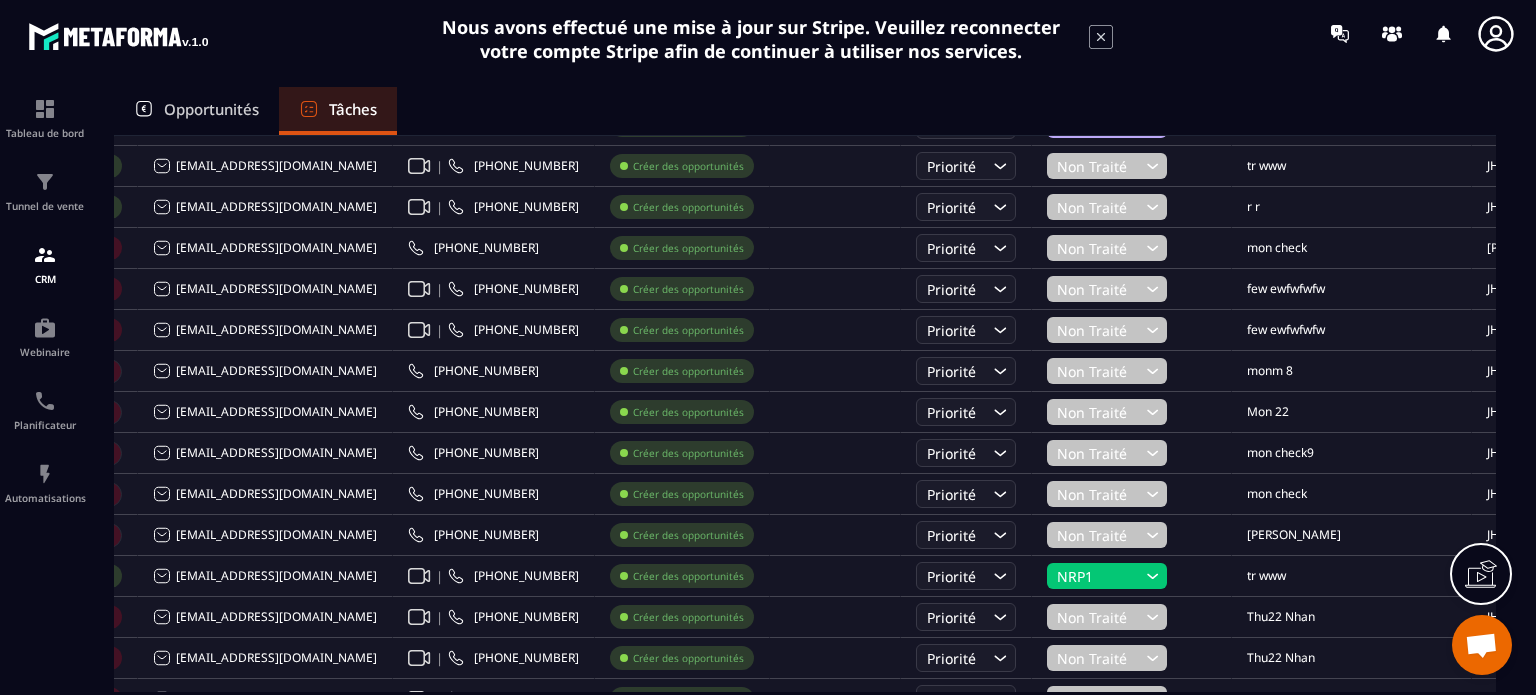 scroll, scrollTop: 136, scrollLeft: 0, axis: vertical 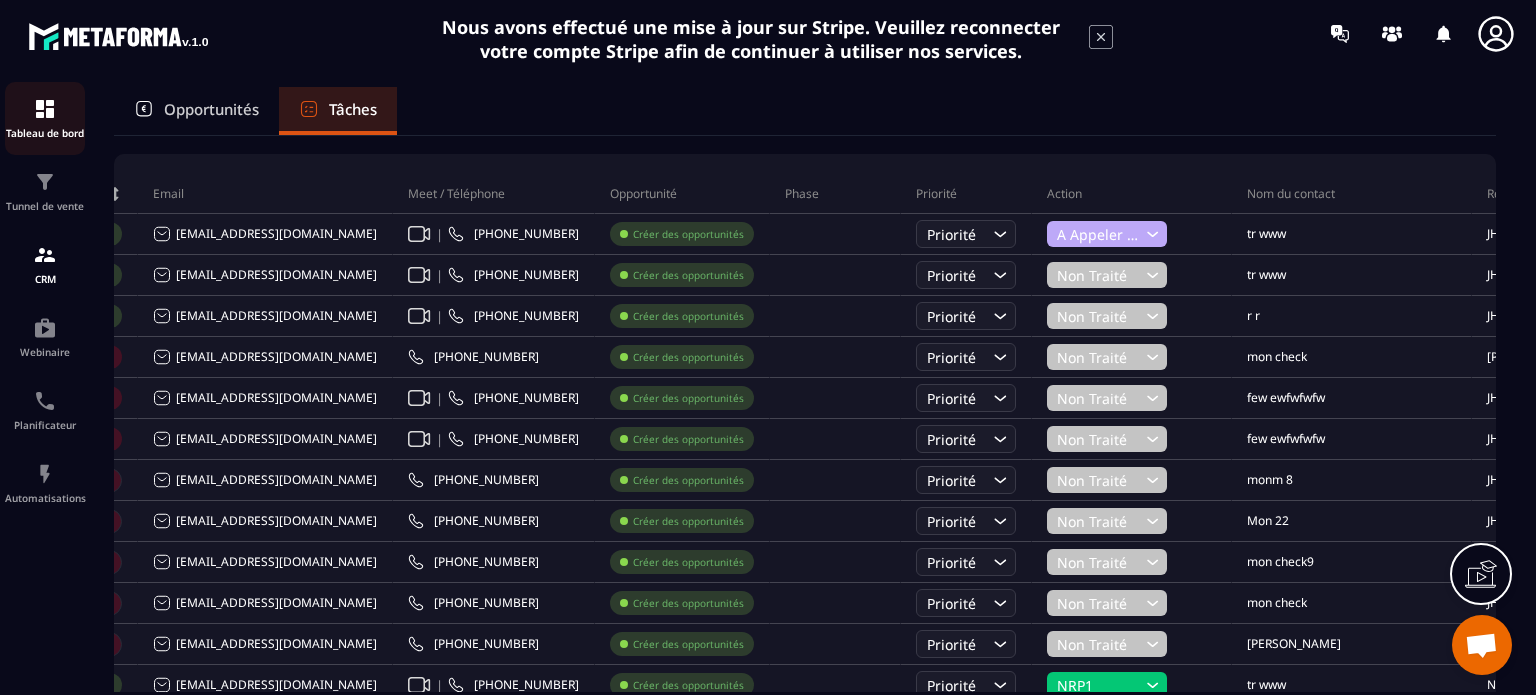 click at bounding box center [45, 109] 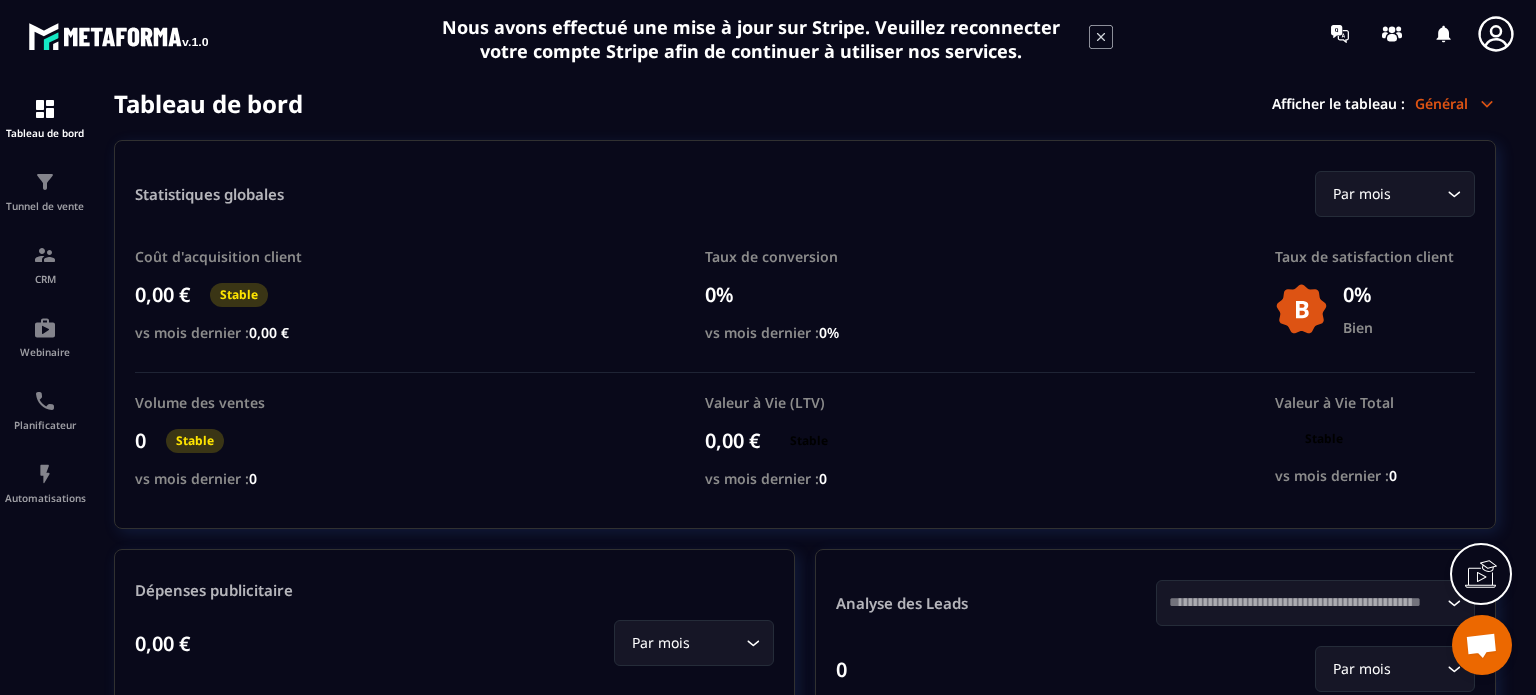 click on "Général" at bounding box center [1455, 103] 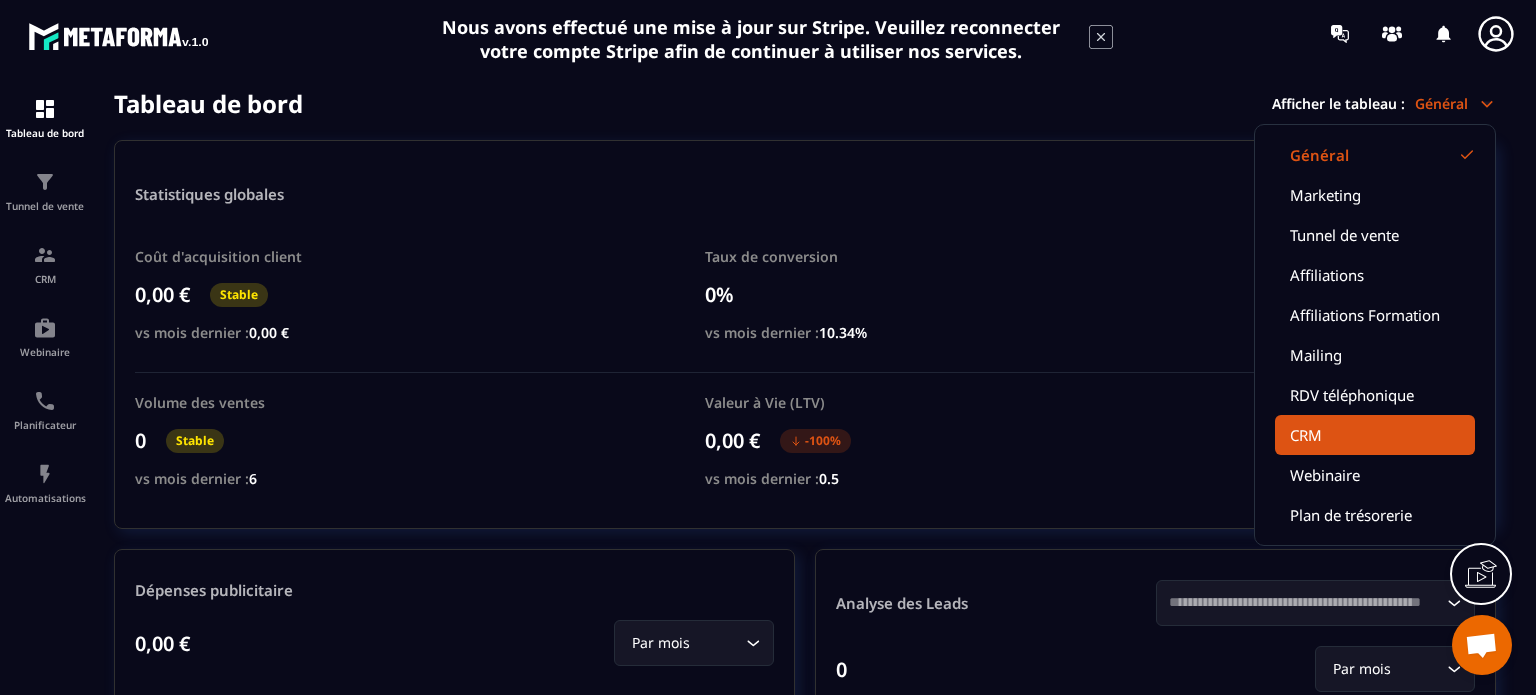 click on "CRM" at bounding box center (1375, 435) 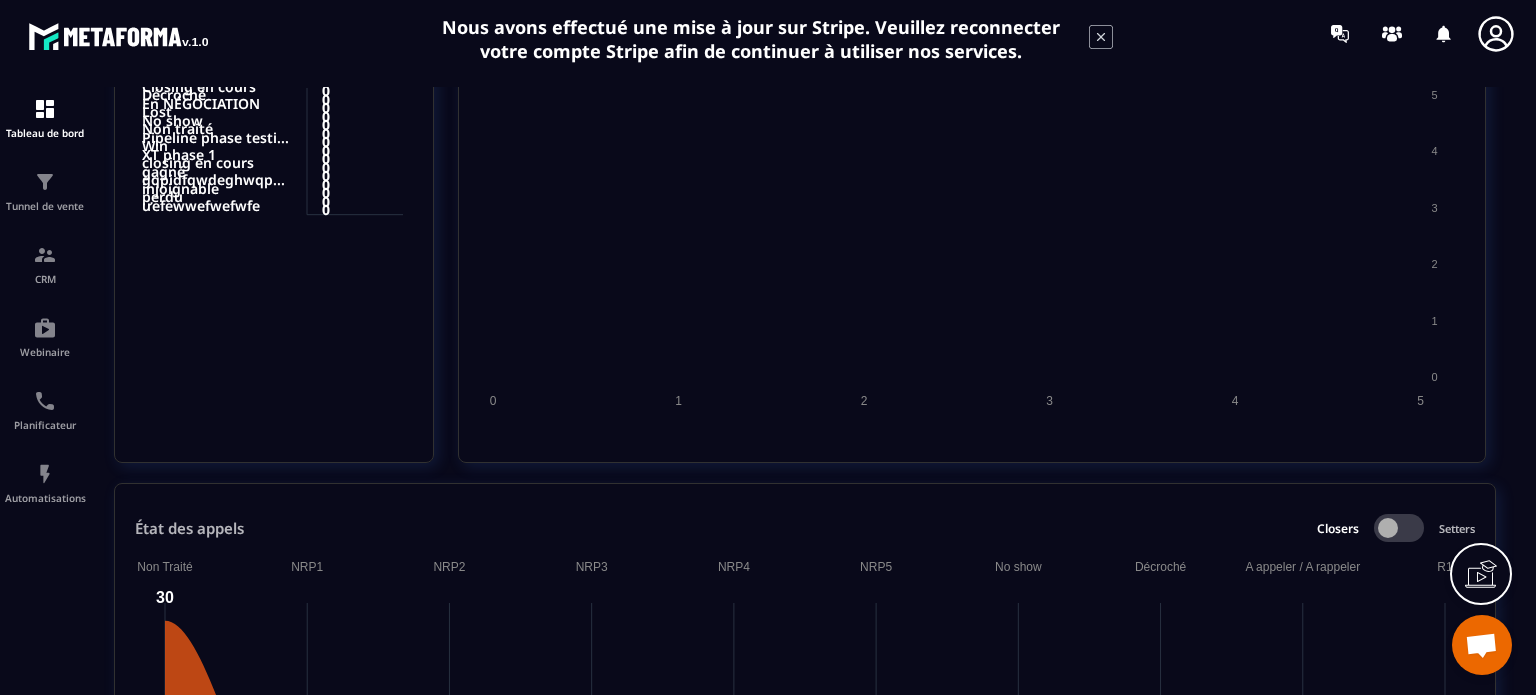 scroll, scrollTop: 1800, scrollLeft: 0, axis: vertical 